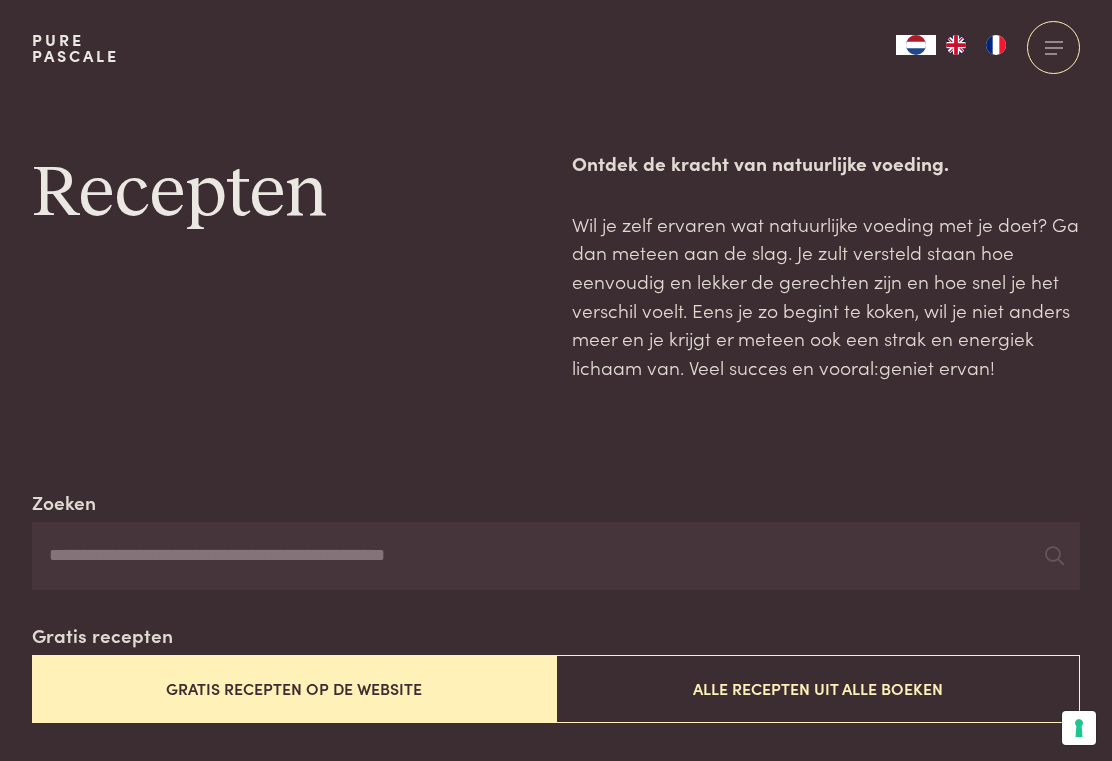 scroll, scrollTop: 0, scrollLeft: 0, axis: both 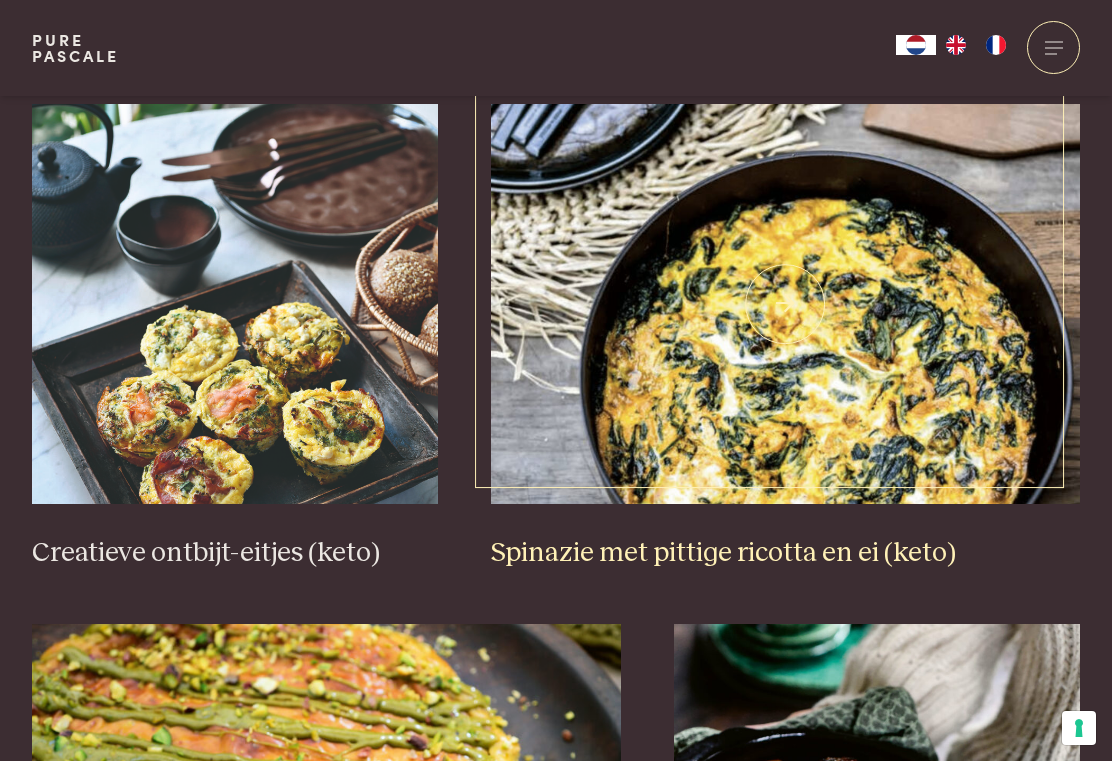 click at bounding box center (785, 304) 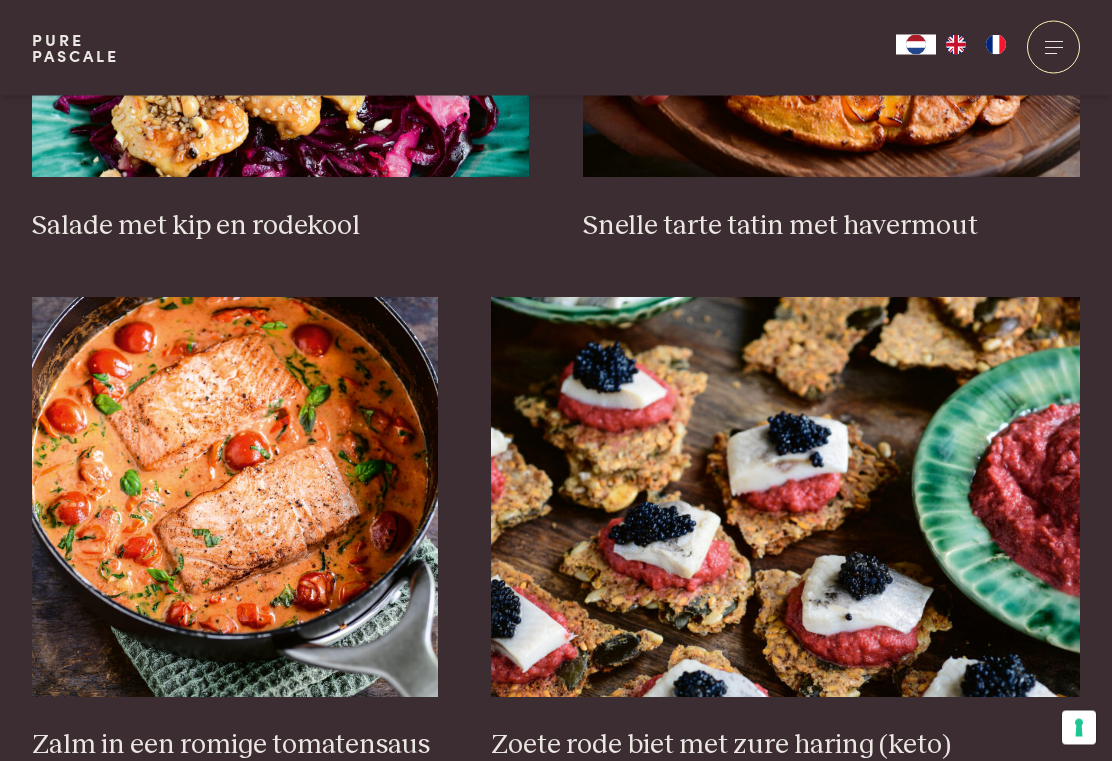 scroll, scrollTop: 2745, scrollLeft: 0, axis: vertical 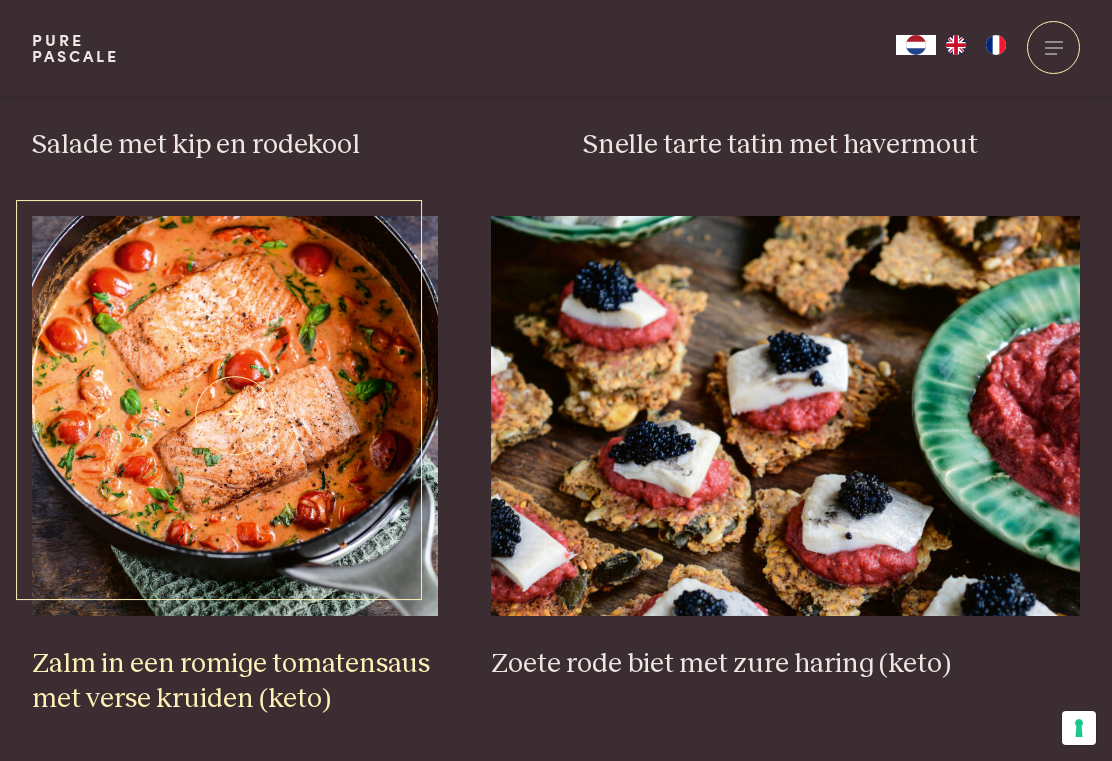 click at bounding box center (235, 416) 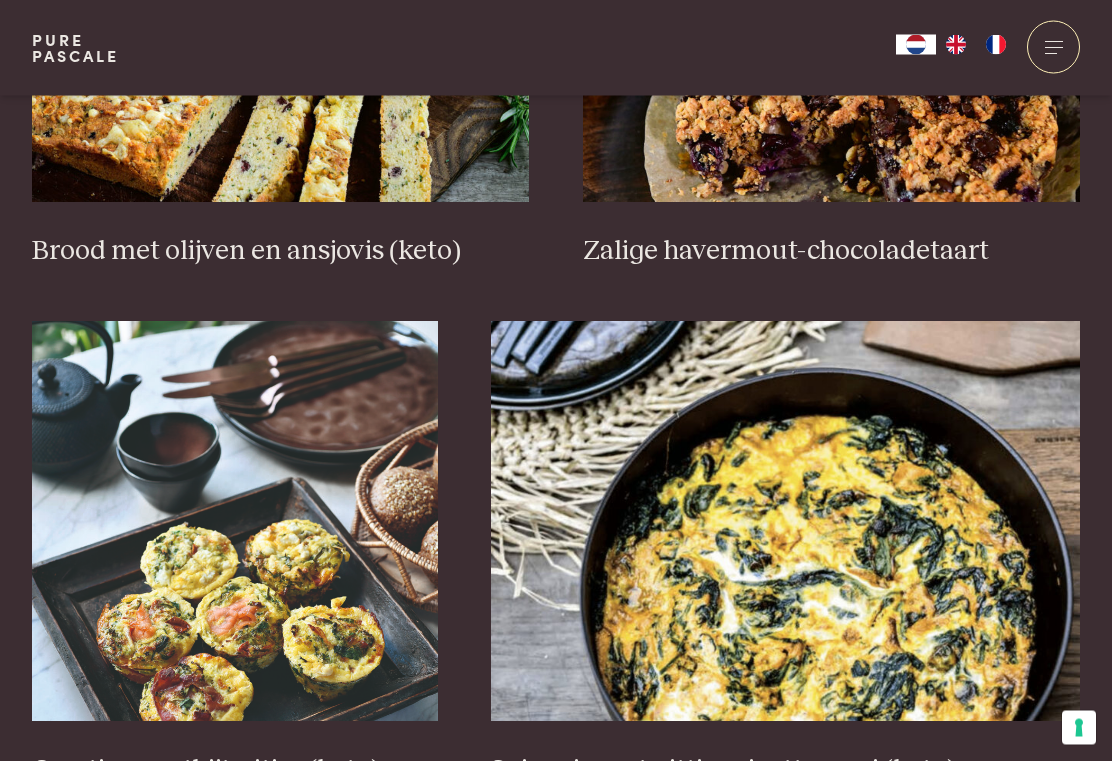 scroll, scrollTop: 1057, scrollLeft: 0, axis: vertical 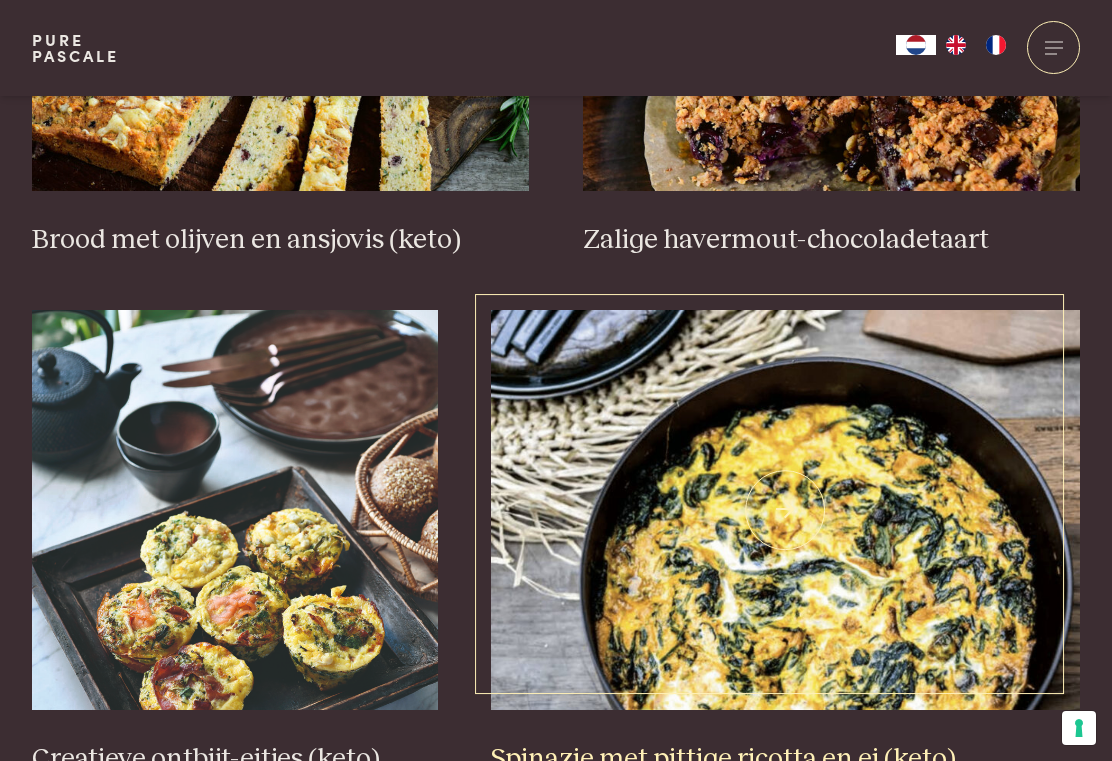 click at bounding box center [785, 510] 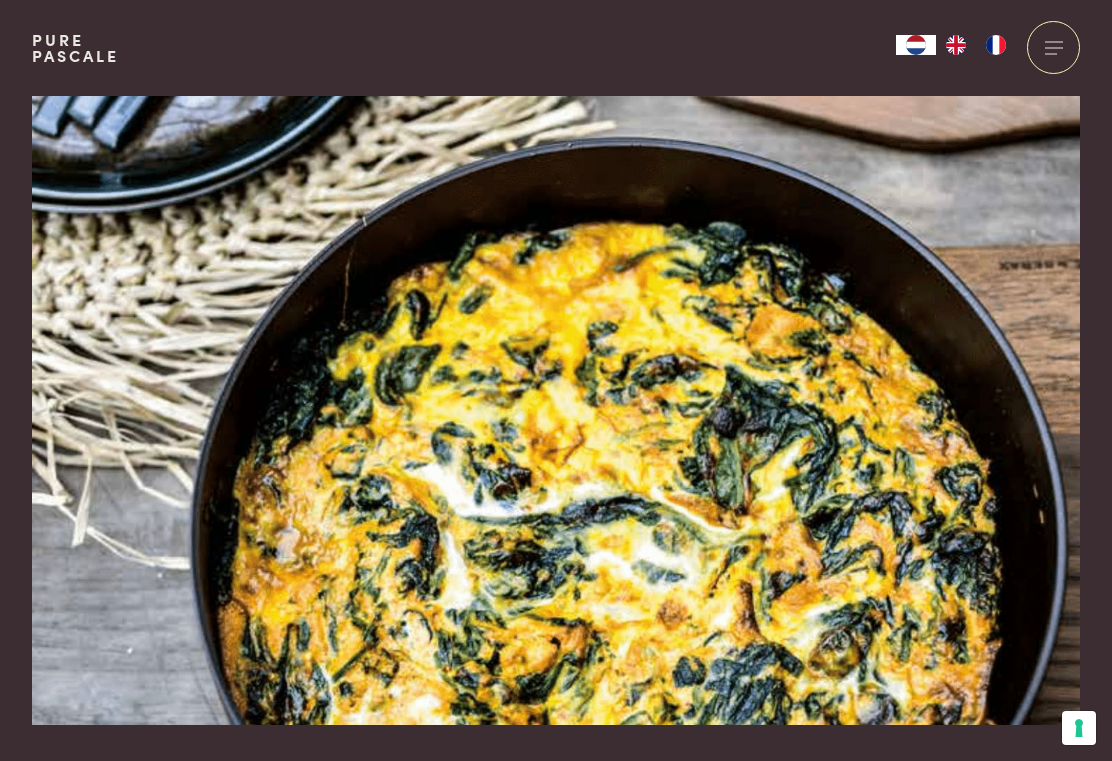 scroll, scrollTop: 0, scrollLeft: 0, axis: both 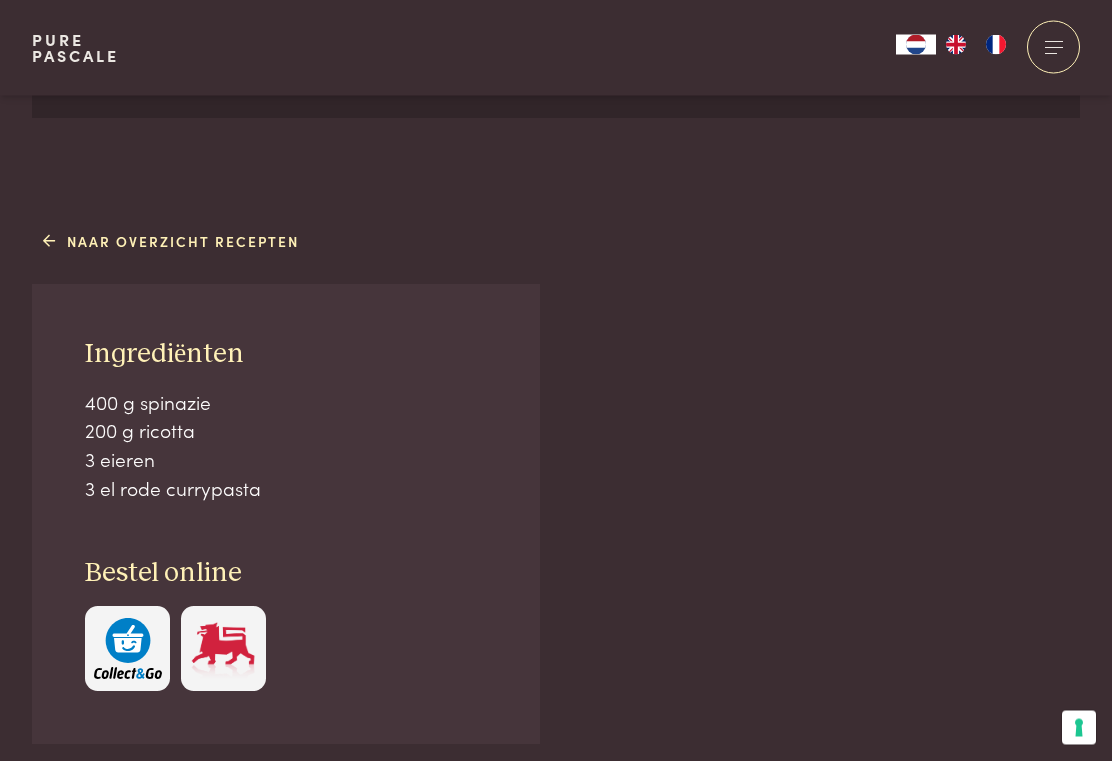 click on "Ingrediënten
400 g spinazie
200 g ricotta
3 eieren
3 el rode currypasta   Bestel online" at bounding box center (286, 515) 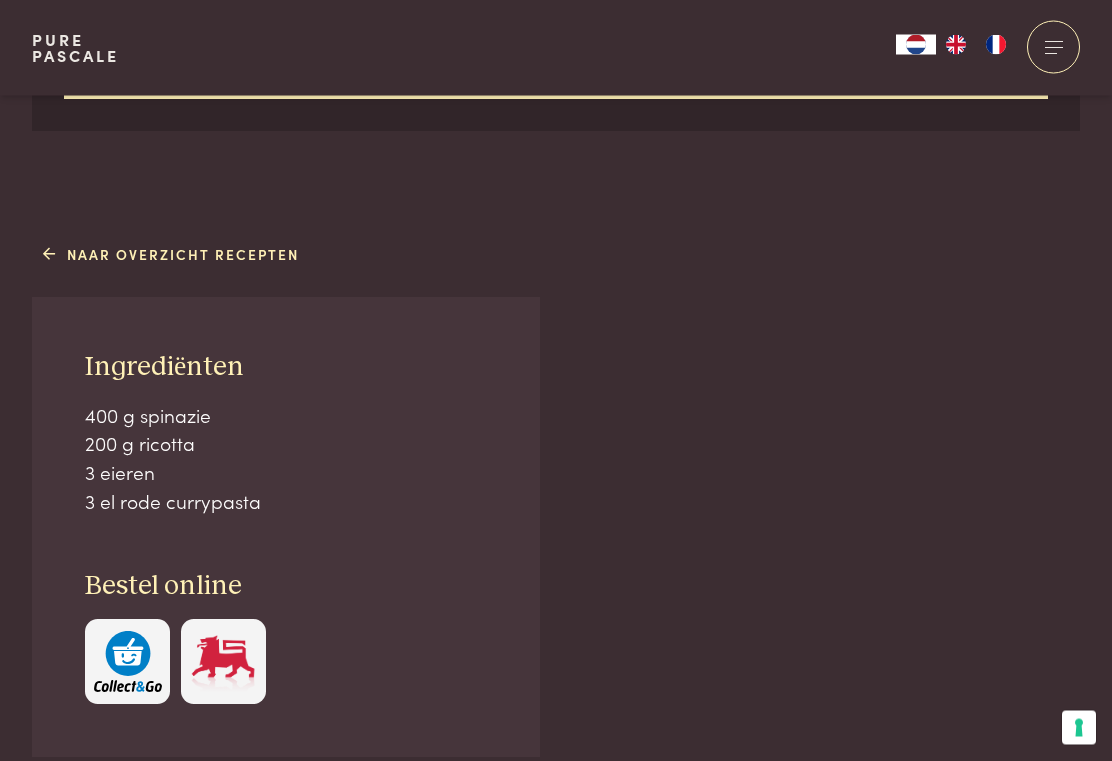 scroll, scrollTop: 1112, scrollLeft: 0, axis: vertical 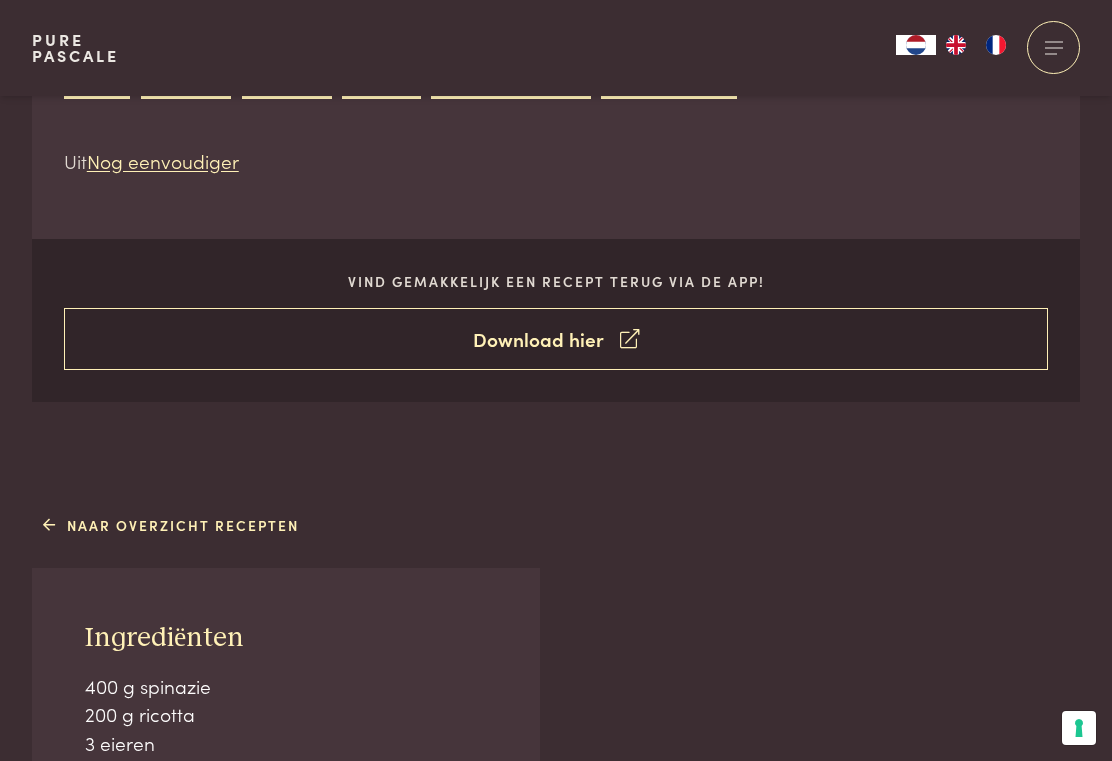 click at bounding box center [629, 339] 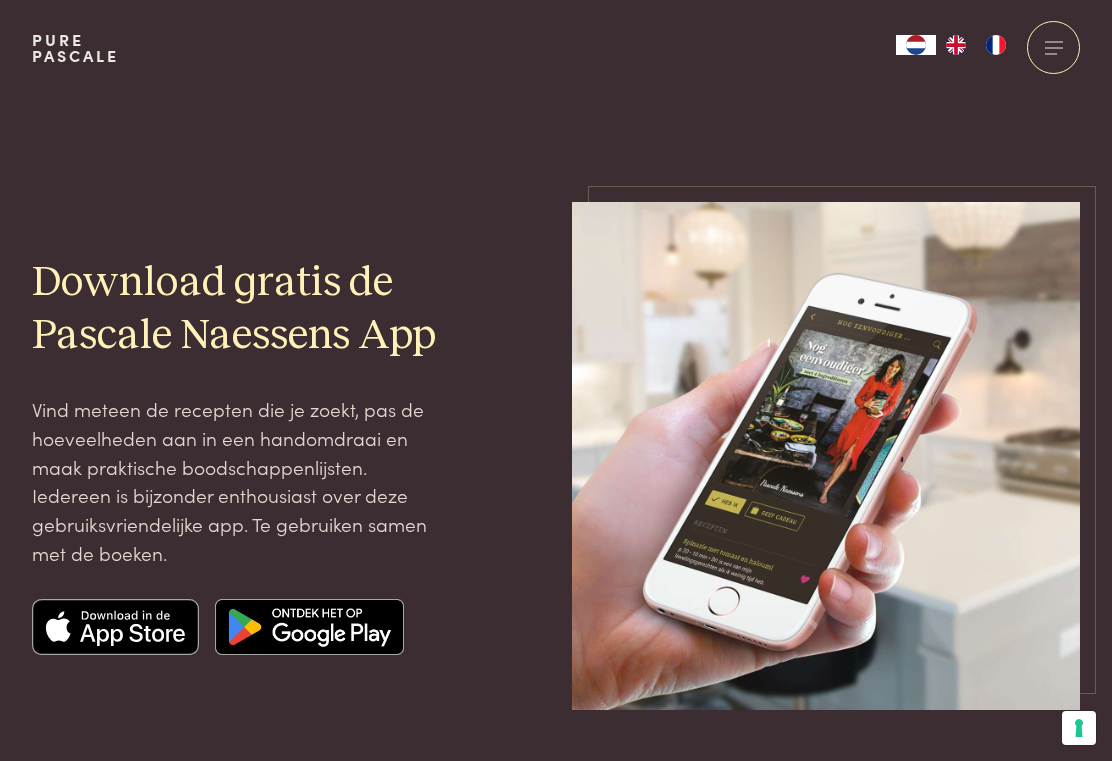 scroll, scrollTop: 0, scrollLeft: 0, axis: both 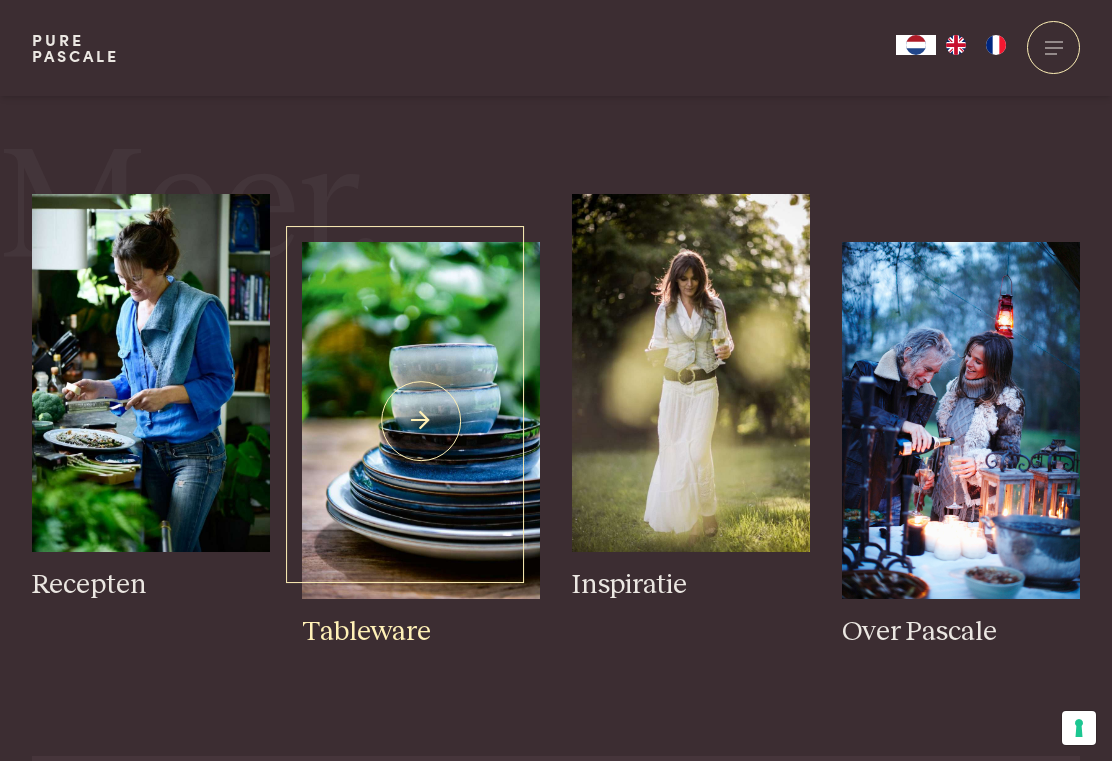 click at bounding box center [421, 420] 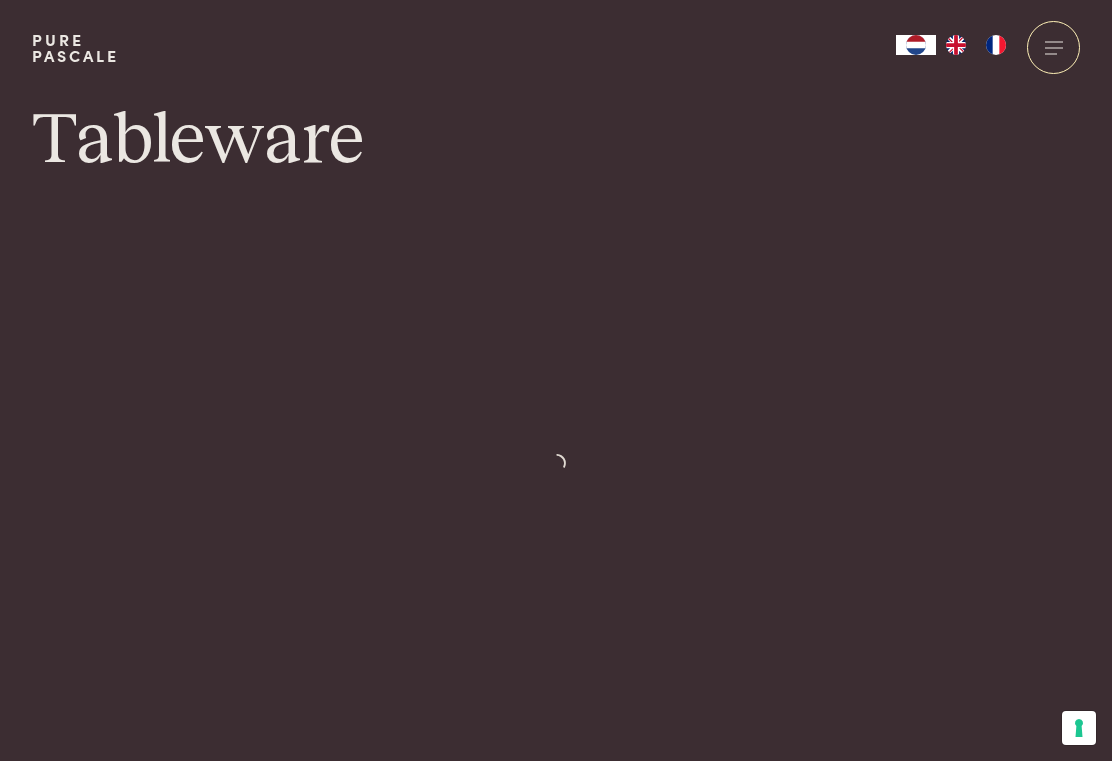 scroll, scrollTop: 0, scrollLeft: 0, axis: both 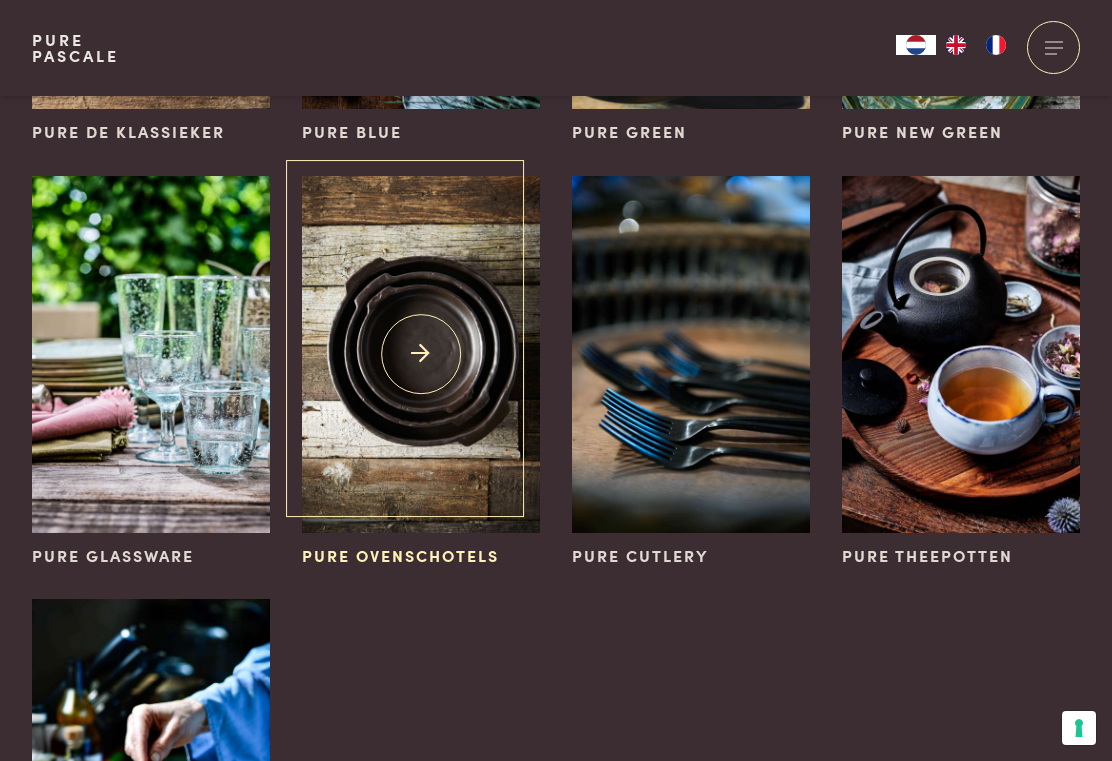 click at bounding box center [421, 354] 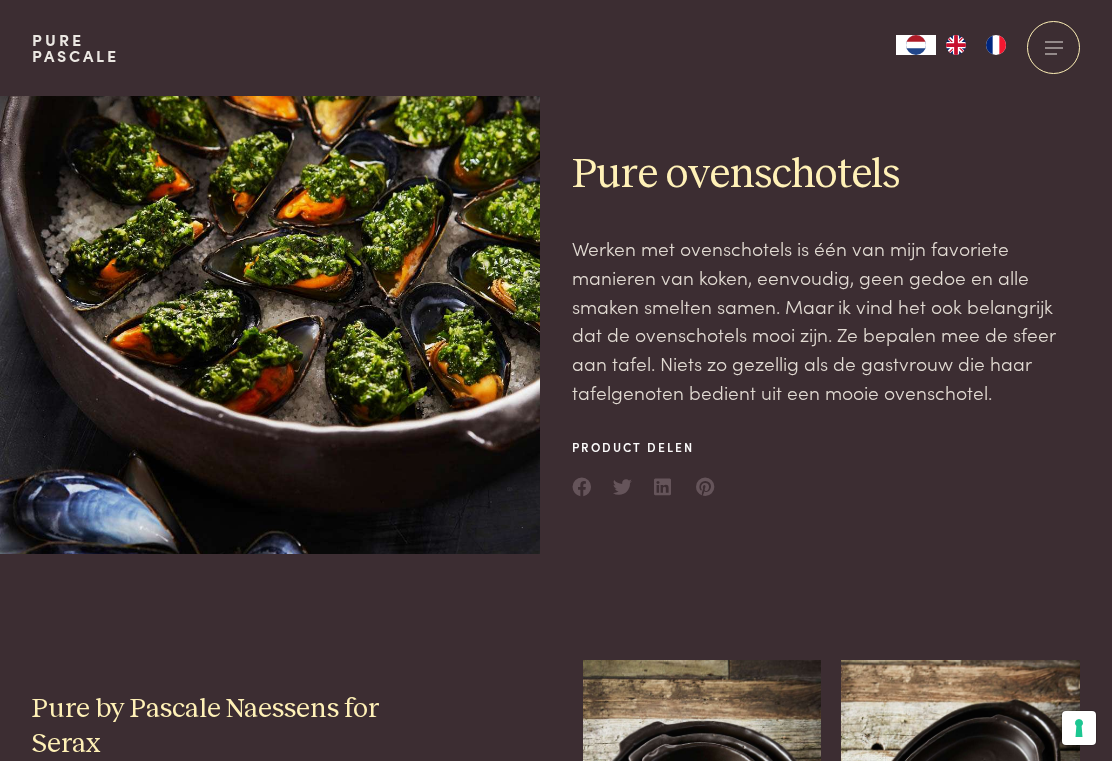 scroll, scrollTop: 0, scrollLeft: 0, axis: both 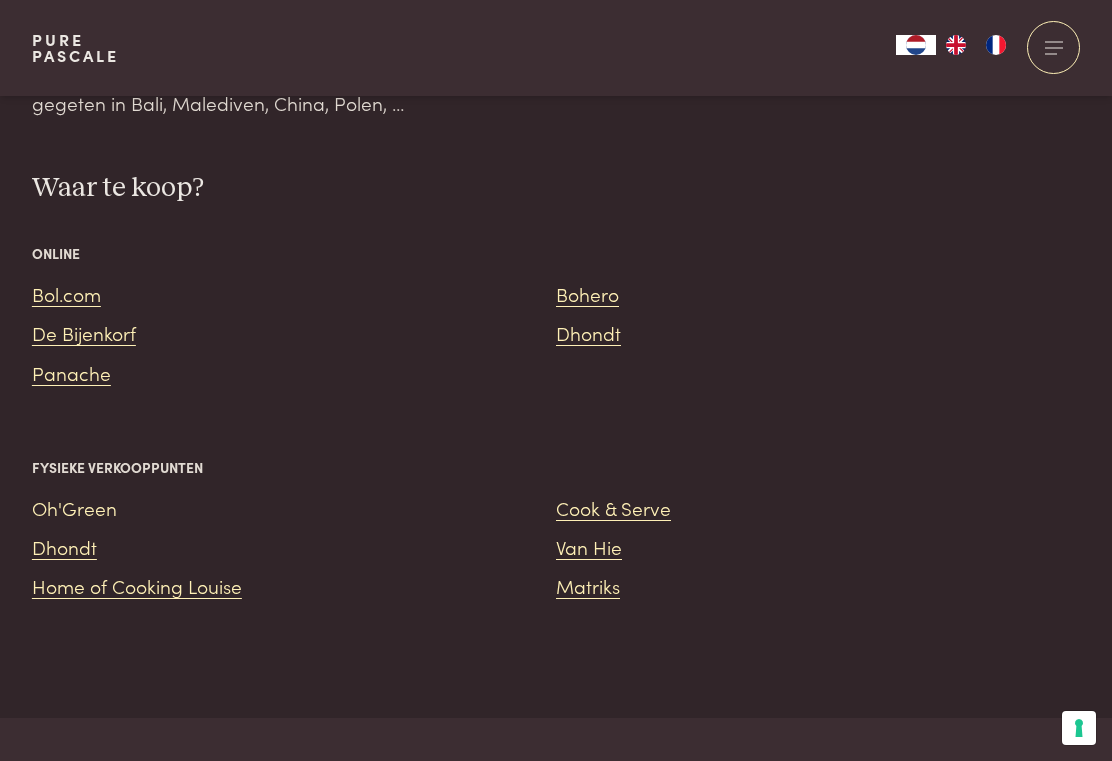 click on "Oh'Green" at bounding box center (74, 507) 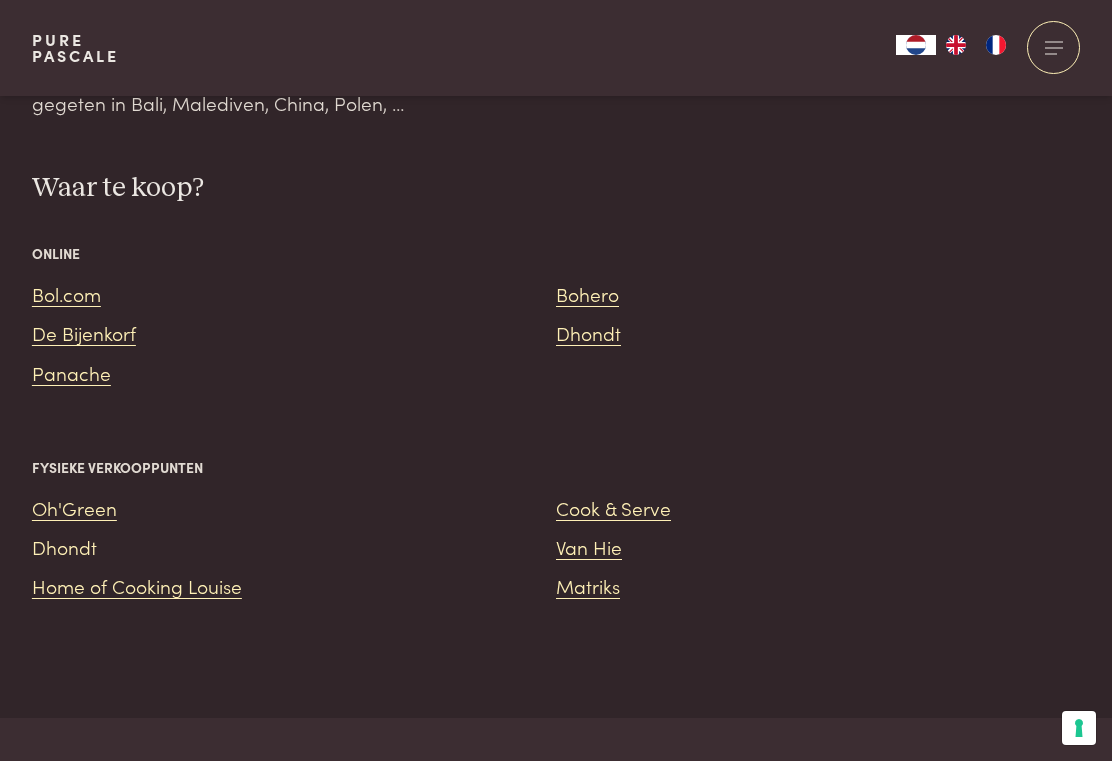 click on "Dhondt" at bounding box center (64, 546) 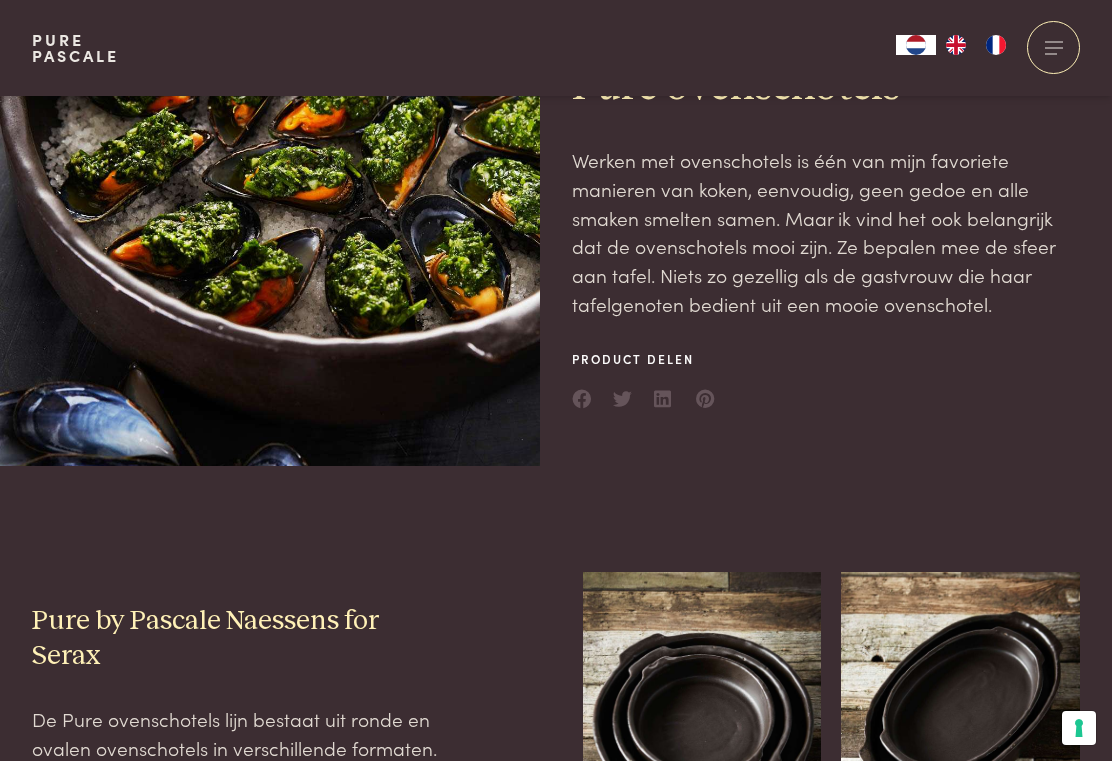scroll, scrollTop: 0, scrollLeft: 0, axis: both 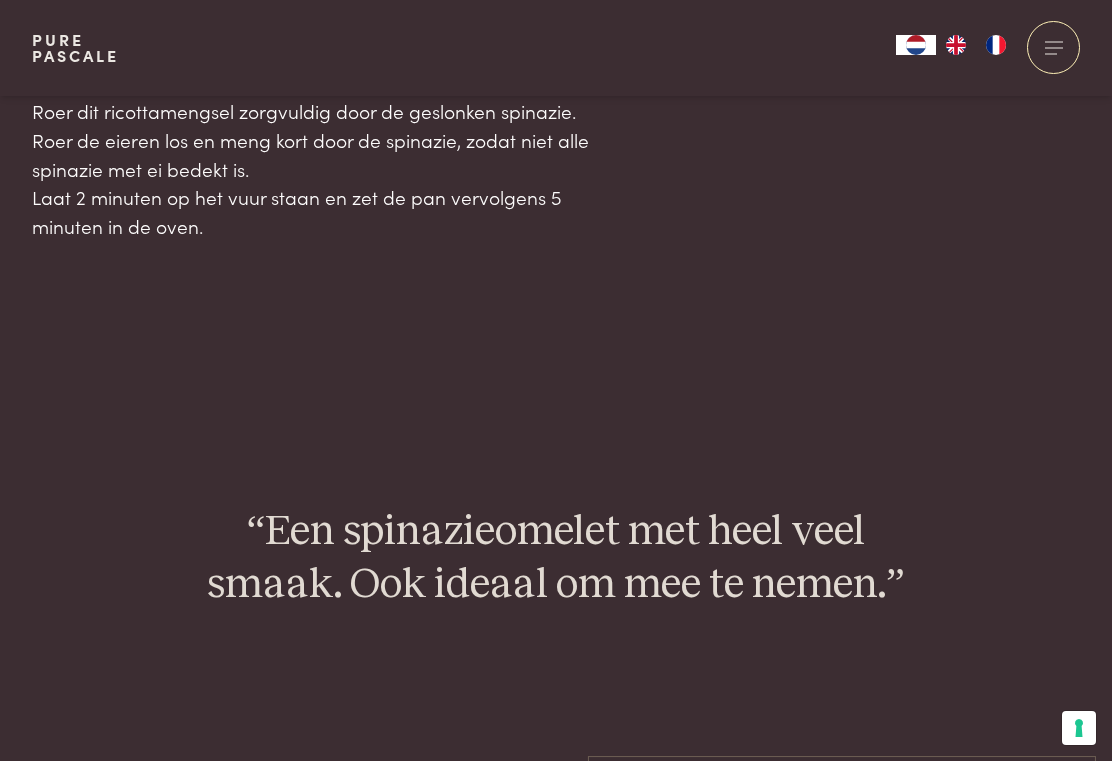 click on "Bereiding: 20 min.
Spinazie met pittige ricotta en ei (keto)
keto
omelet
ontbijt
lunch
meeneemlunch
vegetarisch
Uit  Nog eenvoudiger   Vind gemakkelijk een recept terug via de app!   Download hier   Recept bekijken    Naar overzicht recepten
Ingrediënten
400 g spinazie
200 g ricotta
3 eieren
3 el rode currypasta   Bestel online         Pagina delen
Bereiding
Verwarm de oven voor op 200 °C.
Stoof de spinazie in een kookpot die ook in de oven kan.
Meng de ricotta met de rode currypasta.             TIP: Currypasta" at bounding box center (556, -339) 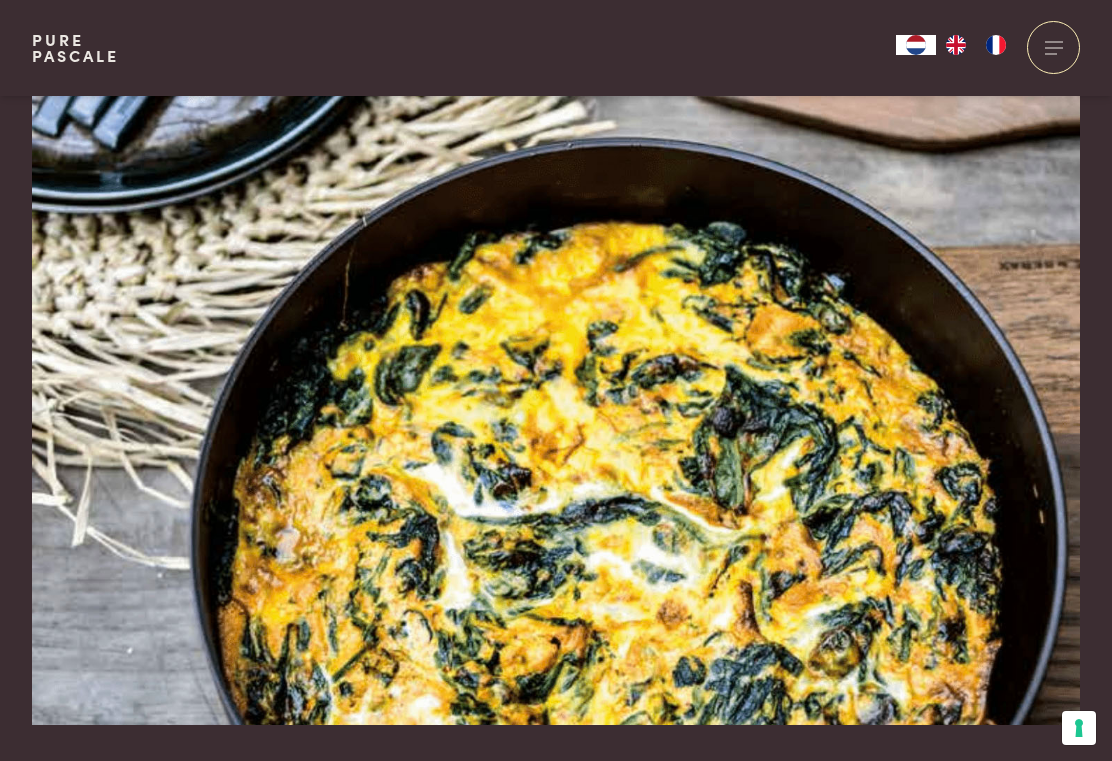 scroll, scrollTop: 2084, scrollLeft: 0, axis: vertical 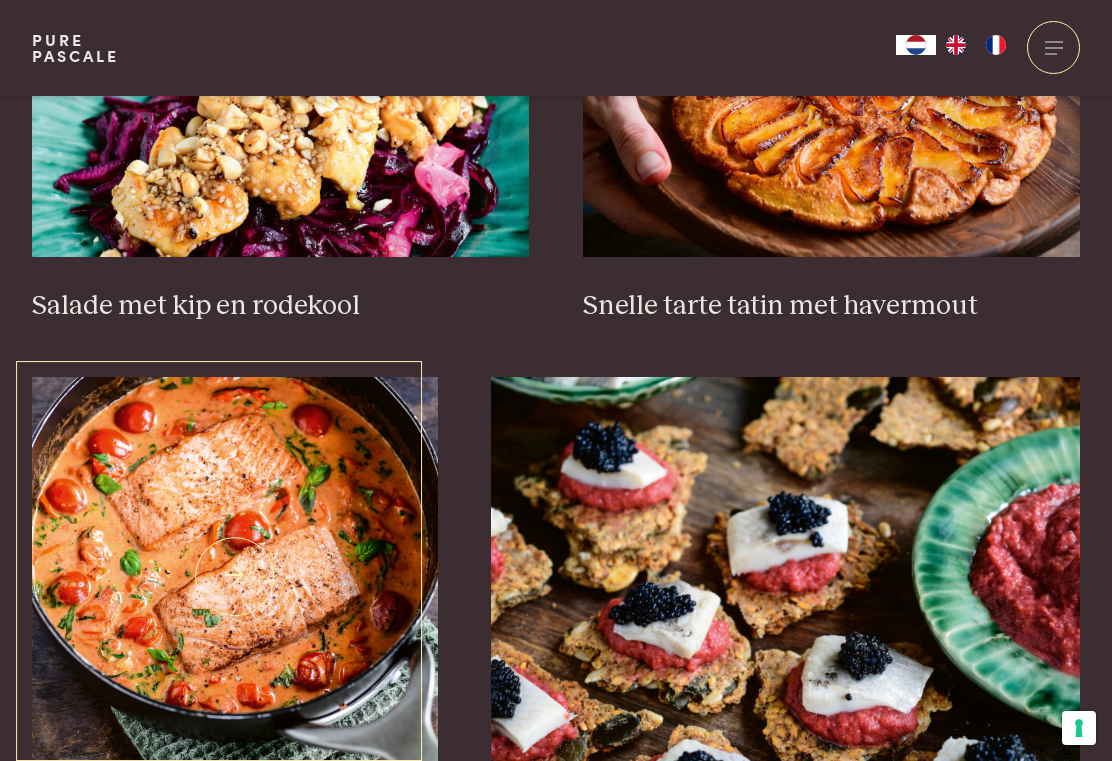 click at bounding box center (235, 577) 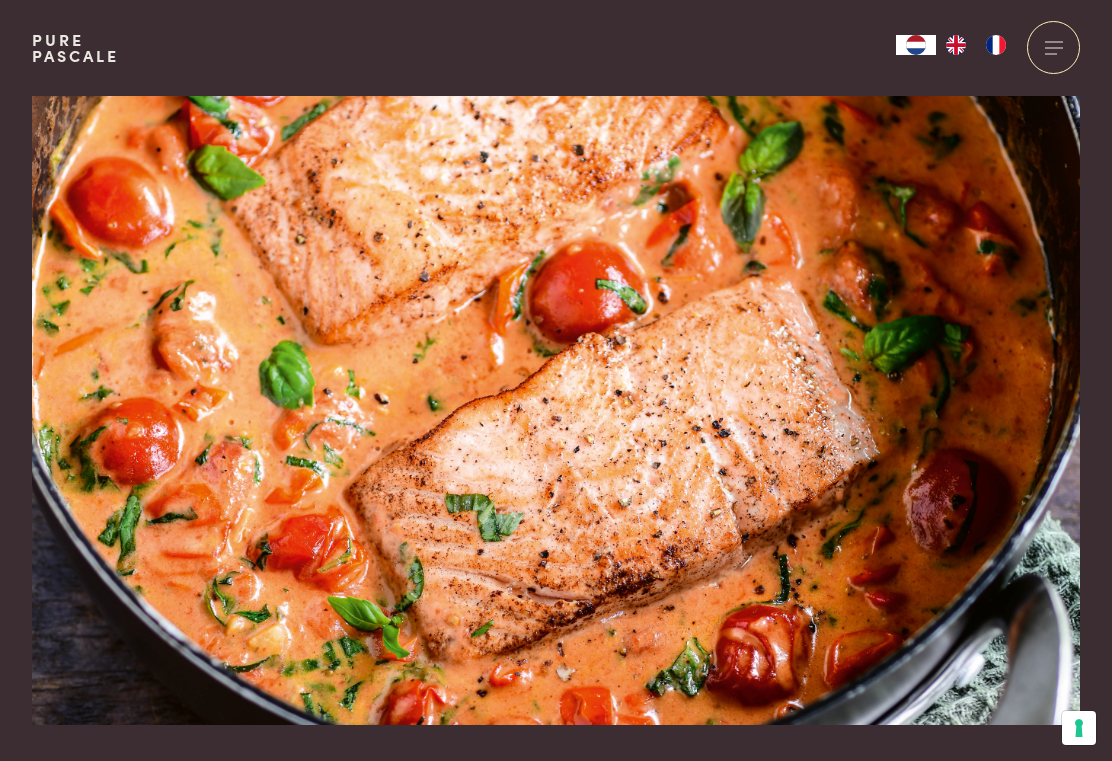 scroll, scrollTop: 0, scrollLeft: 0, axis: both 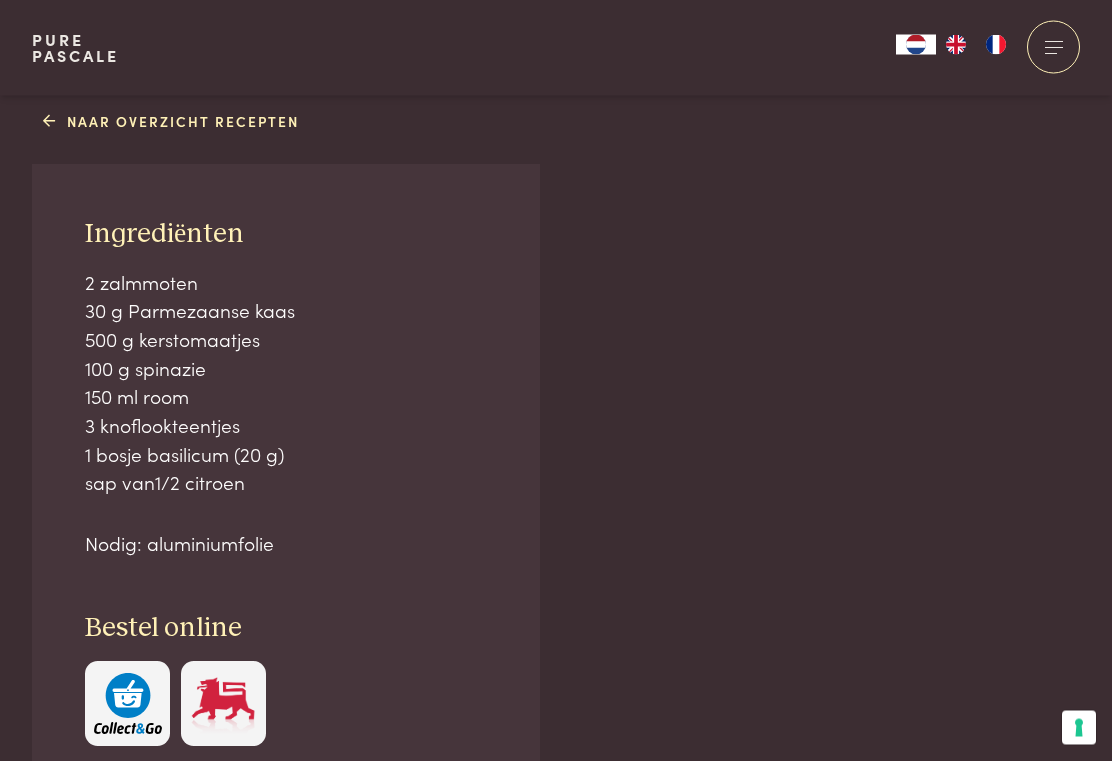 click on "Ingrediënten
2 zalmmoten
30 g Parmezaanse kaas
500 g kerstomaatjes
100 g spinazie
150 ml room
3 knoflookteentjes
1 bosje basilicum (20 g)
sap van  1 / 2 citroen   Nodig: aluminiumfolie   Bestel online         Pagina delen
Bereiding
Smelt wat boter in een pan en bak de zalmmoten gedurende 2 tot 3 minuten aan elke kant. Haal de zalm uit de pan, bedek met aluminiumfolie en zet opzij.   Giet de bruine boter uit de pan en maak de pan schoon met een vel keukenpapier.
Doe weer wat boter in de pan en laat smelten. Snijd de knoflook fijn en voeg toe, samen met de kerstomaatjes. Zet het deksel op de pan en laat rustig een paar minuten garen of tot de tomaatjes beginnen open te barsten. Giet de room erbij en laat rustig verder garen." at bounding box center (556, 808) 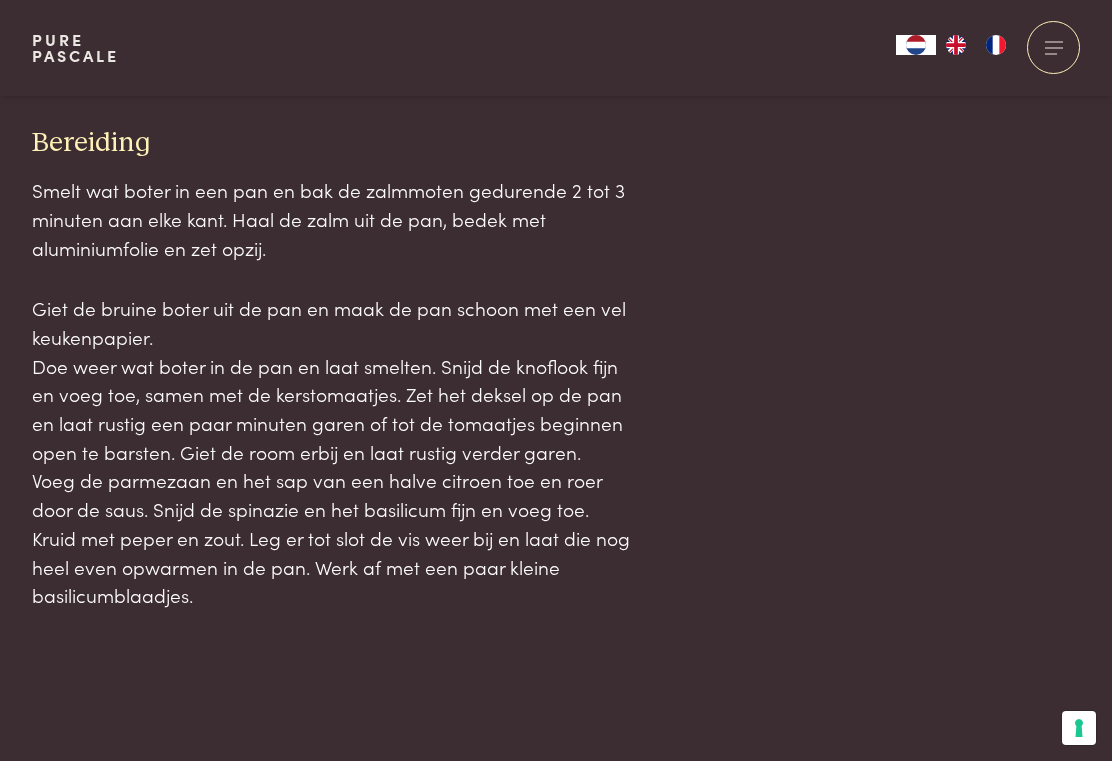 scroll, scrollTop: 2121, scrollLeft: 0, axis: vertical 